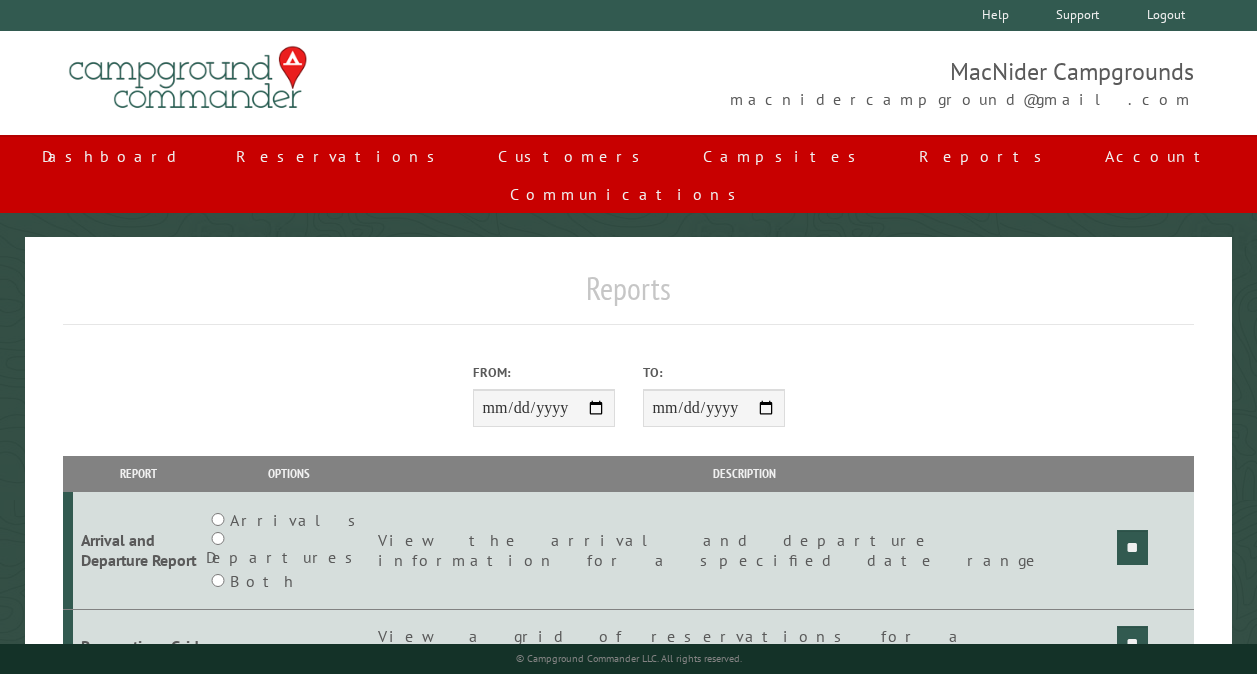 scroll, scrollTop: 0, scrollLeft: 0, axis: both 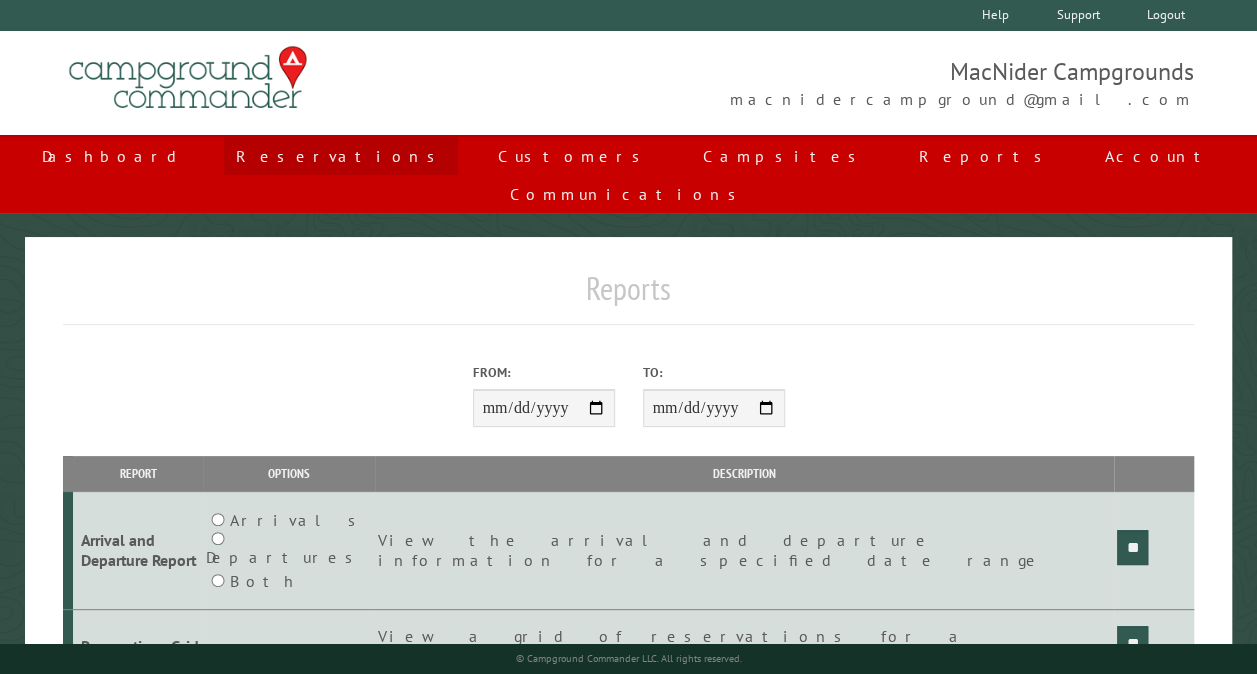 click on "Reservations" at bounding box center (341, 156) 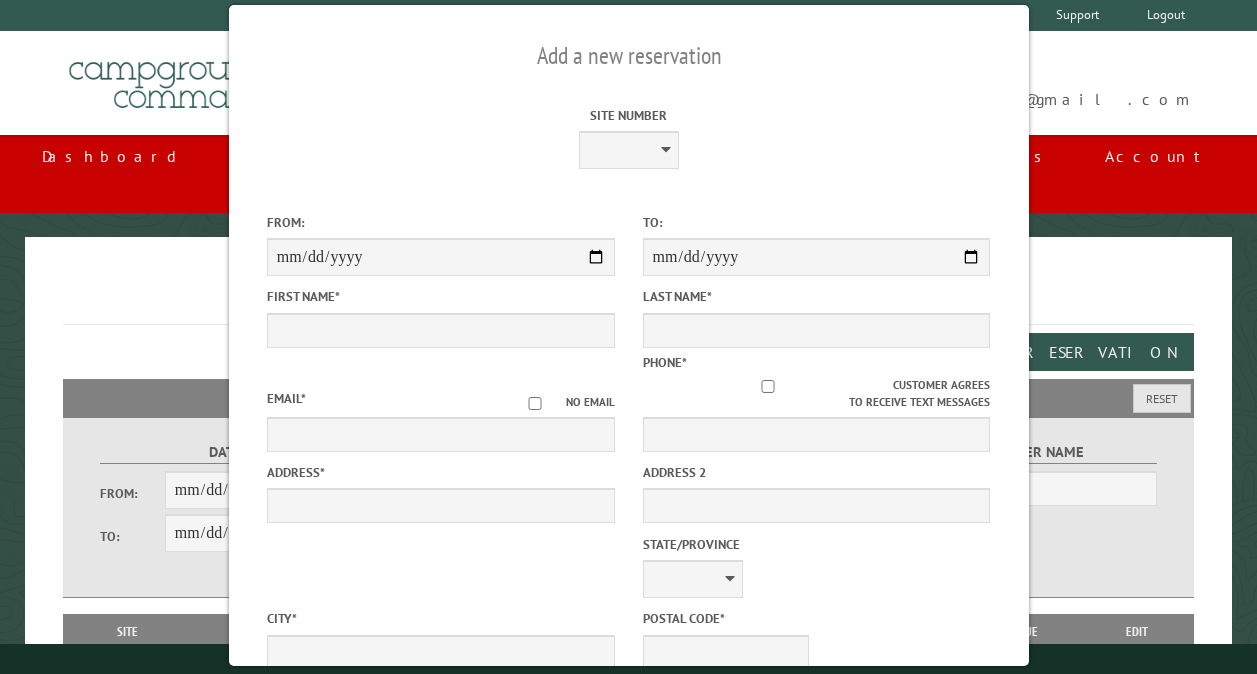 scroll, scrollTop: 0, scrollLeft: 0, axis: both 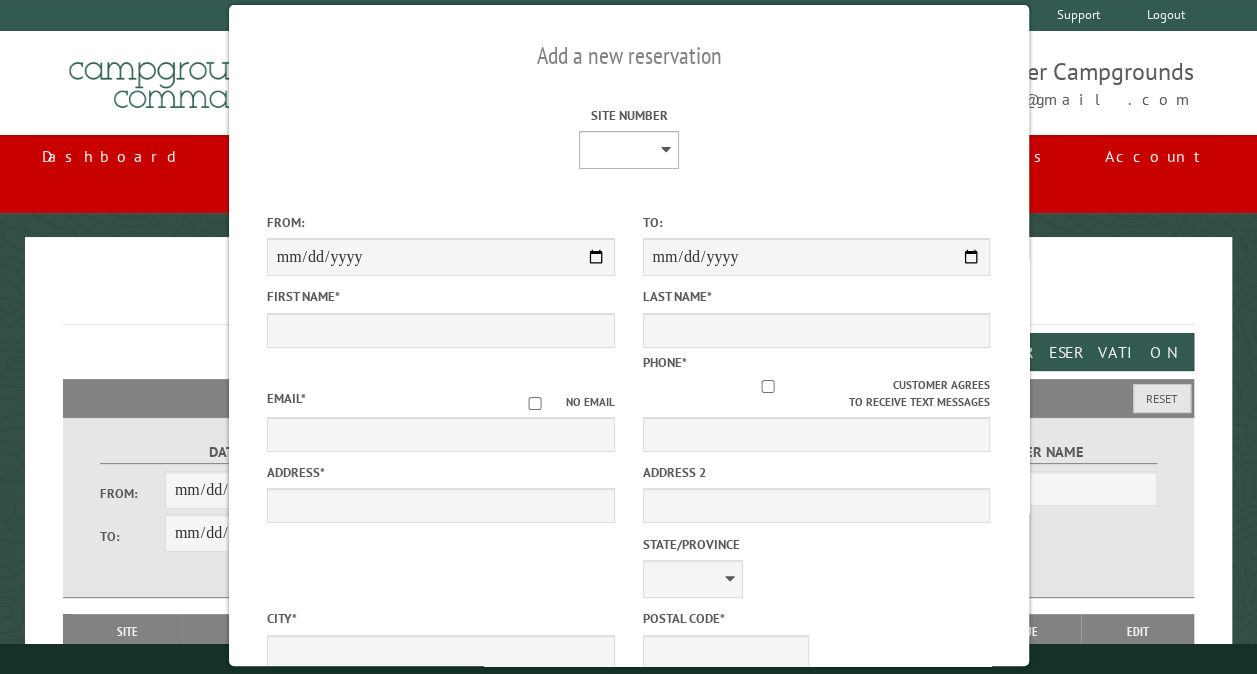 click on "** ** ** ** ** ** ** ** ** *** *** *** *** ** ** ** ** ** ** ** ** ** *** *** ** ** ** ** ** ** ********* ** ** ** ** ** ** ** ** ** *** *** *** *** *** *** ** ** ** ** ** ** ** ** ** *** *** *** *** *** *** ** ** ** ** ** ** ** ** ** ** ** ** ** ** ** ** ** ** ** ** ** ** ** ** *** *** *** *** *** ***" at bounding box center [628, 150] 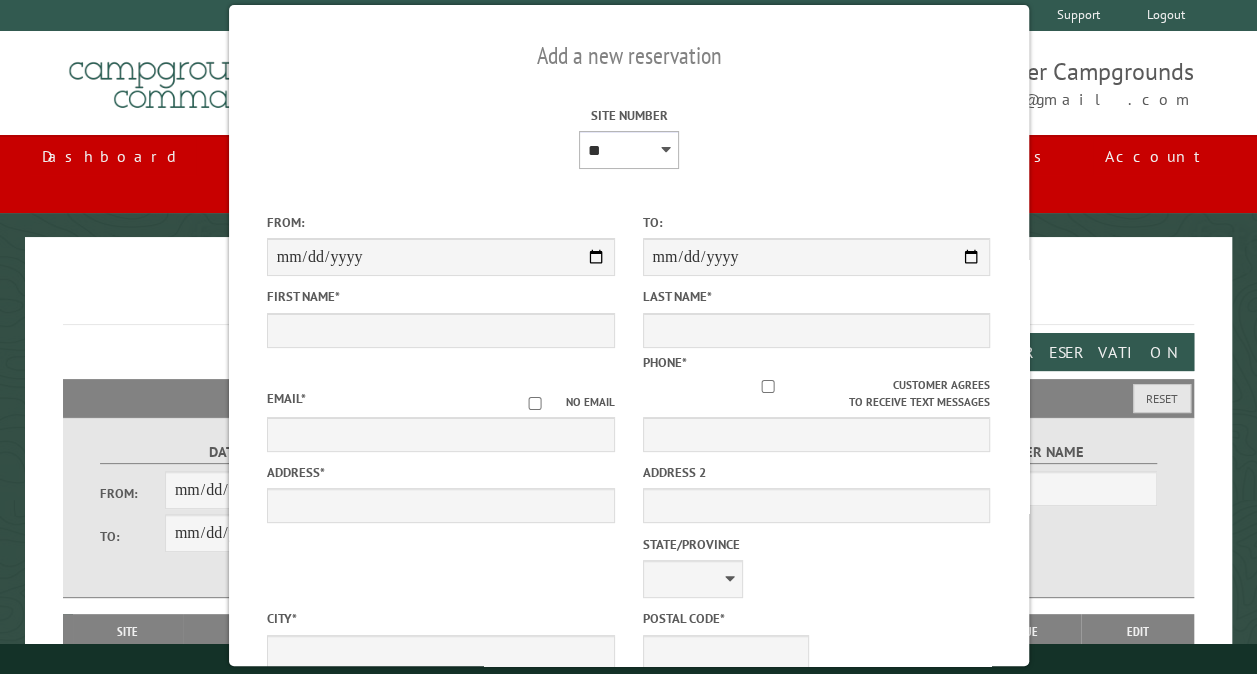click on "** ** ** ** ** ** ** ** ** *** *** *** *** ** ** ** ** ** ** ** ** ** *** *** ** ** ** ** ** ** ********* ** ** ** ** ** ** ** ** ** *** *** *** *** *** *** ** ** ** ** ** ** ** ** ** *** *** *** *** *** *** ** ** ** ** ** ** ** ** ** ** ** ** ** ** ** ** ** ** ** ** ** ** ** ** *** *** *** *** *** ***" at bounding box center (628, 150) 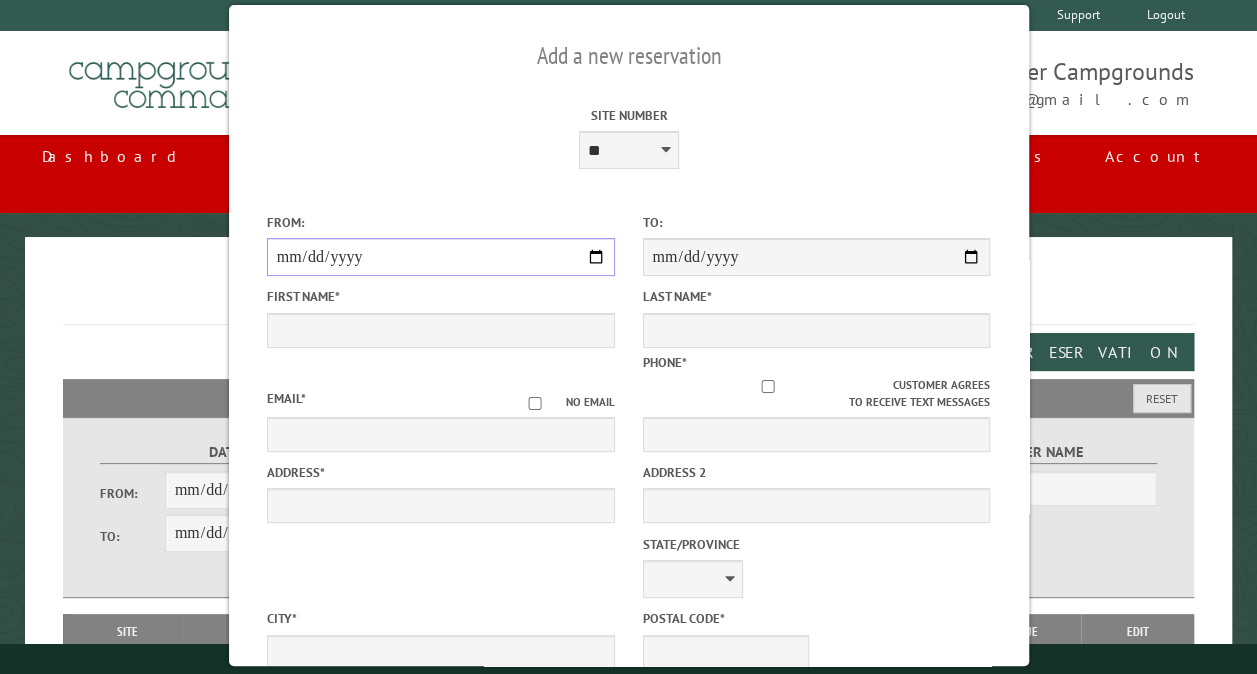 click on "From:" at bounding box center [440, 257] 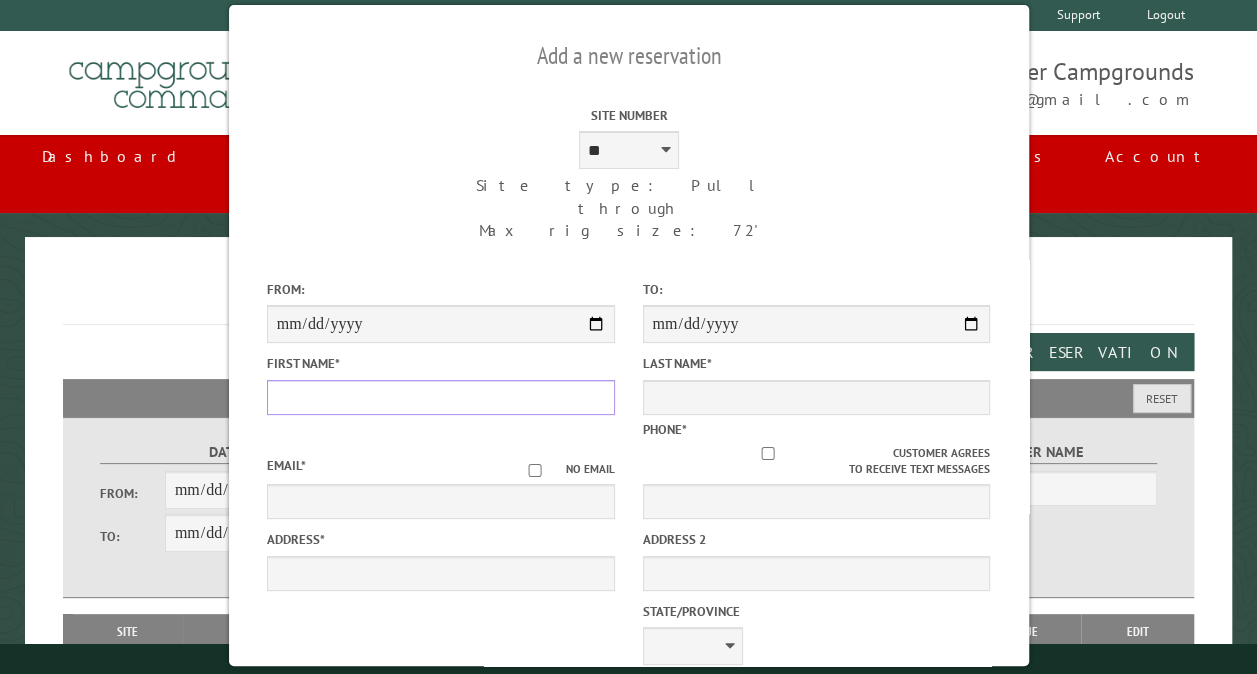 click on "First Name *" at bounding box center (440, 397) 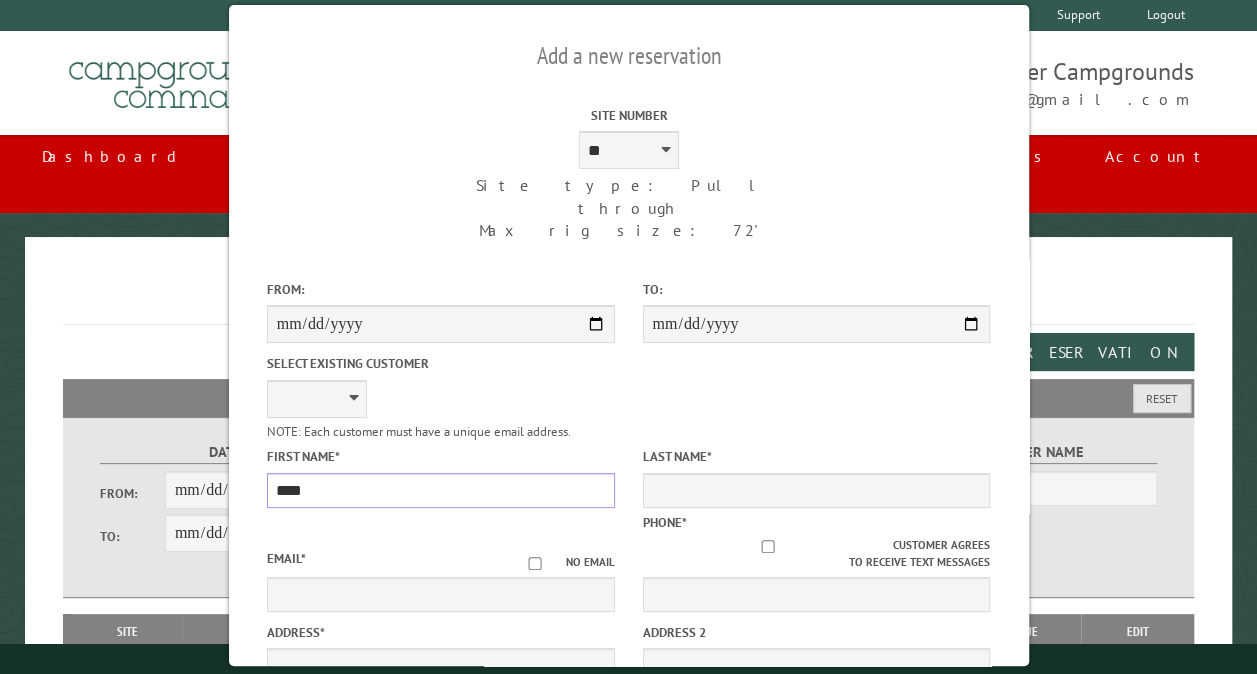 type on "****" 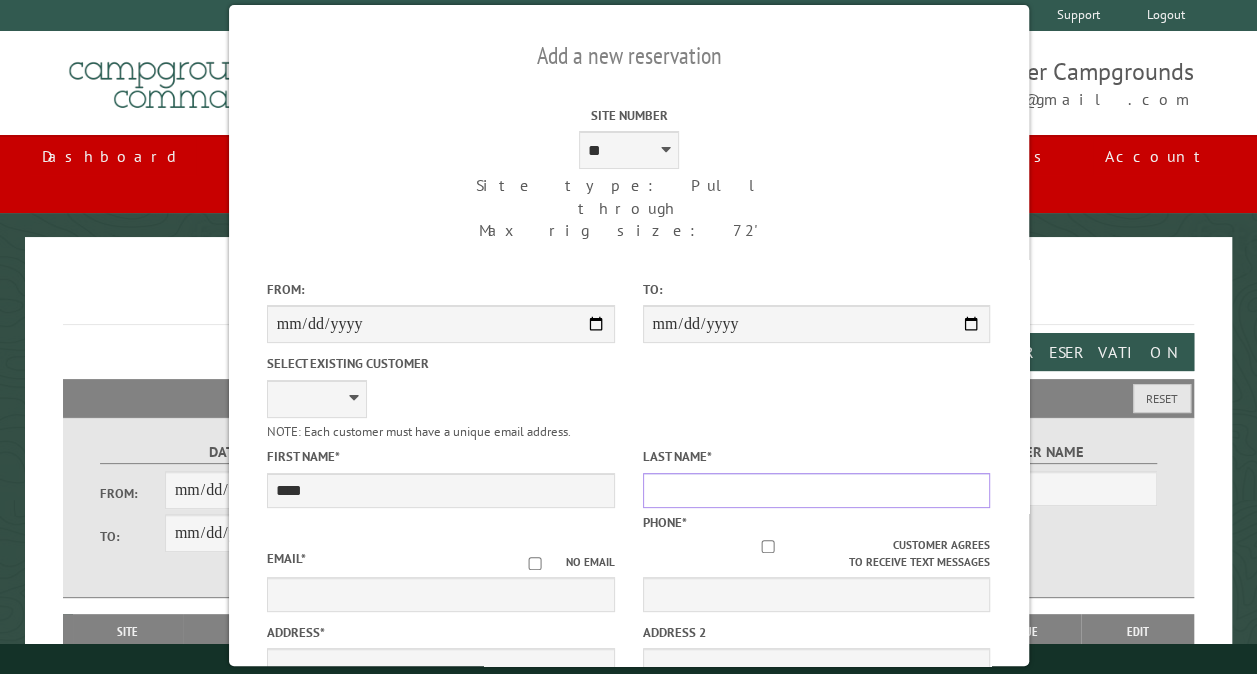 click on "Last Name *" at bounding box center (816, 490) 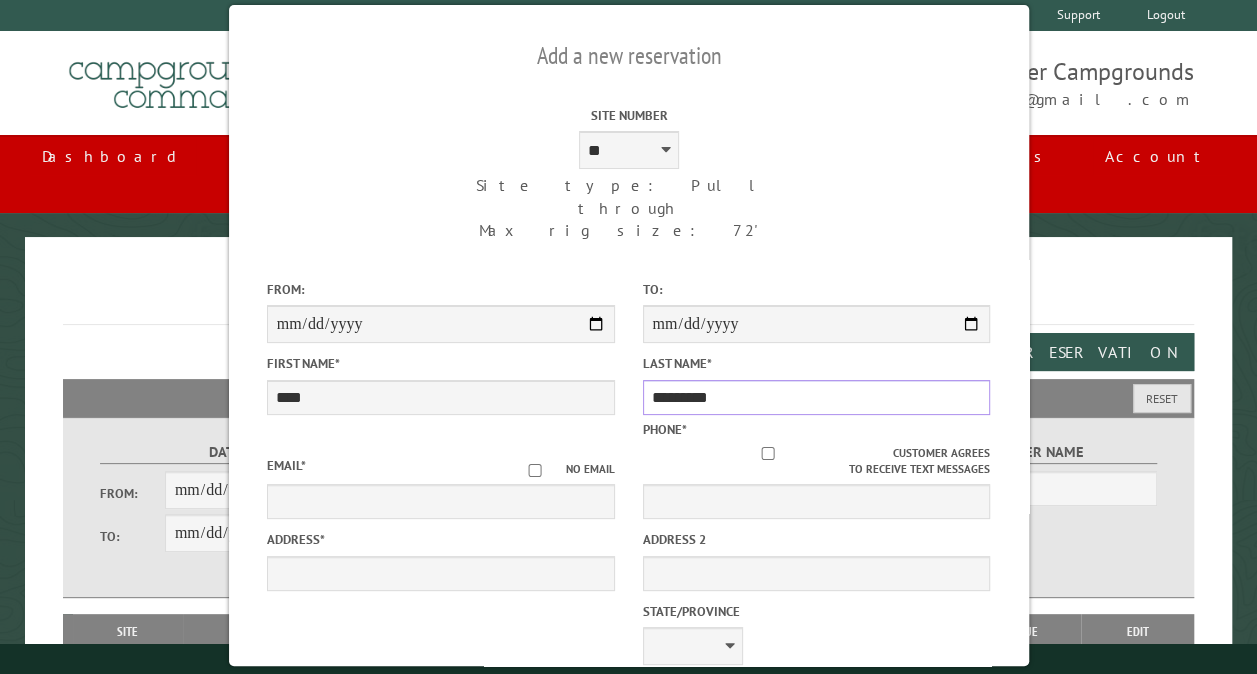 type on "*********" 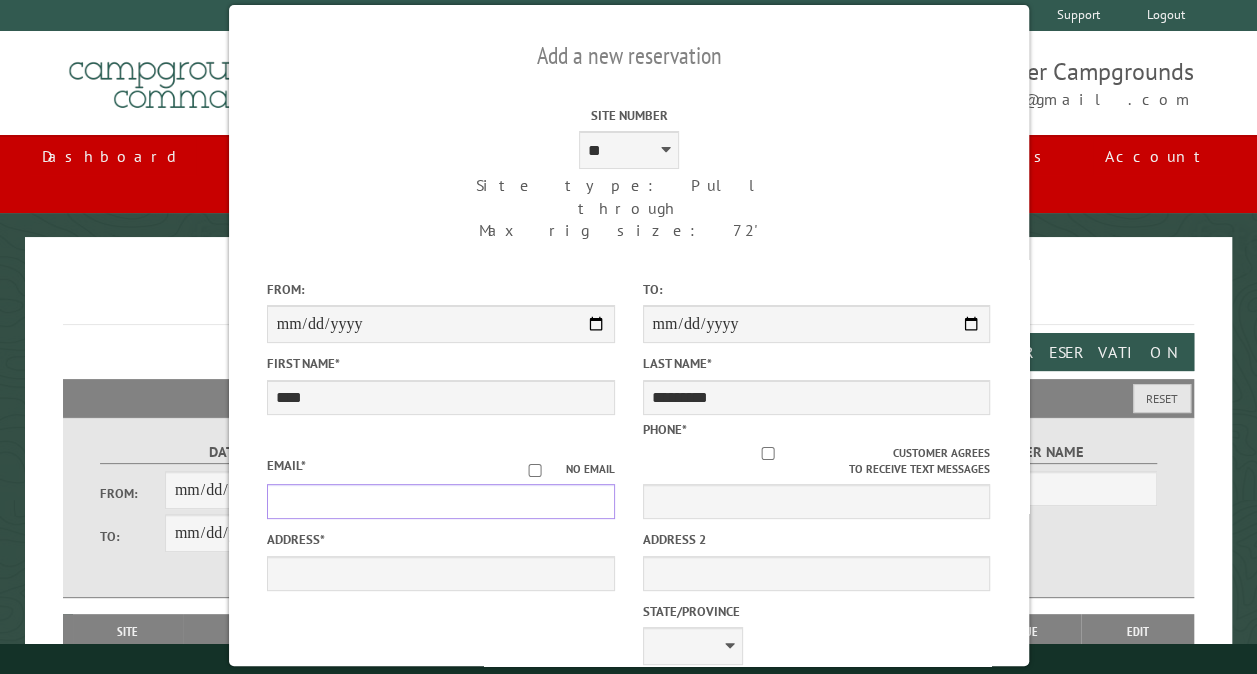 click on "Email *" at bounding box center (440, 501) 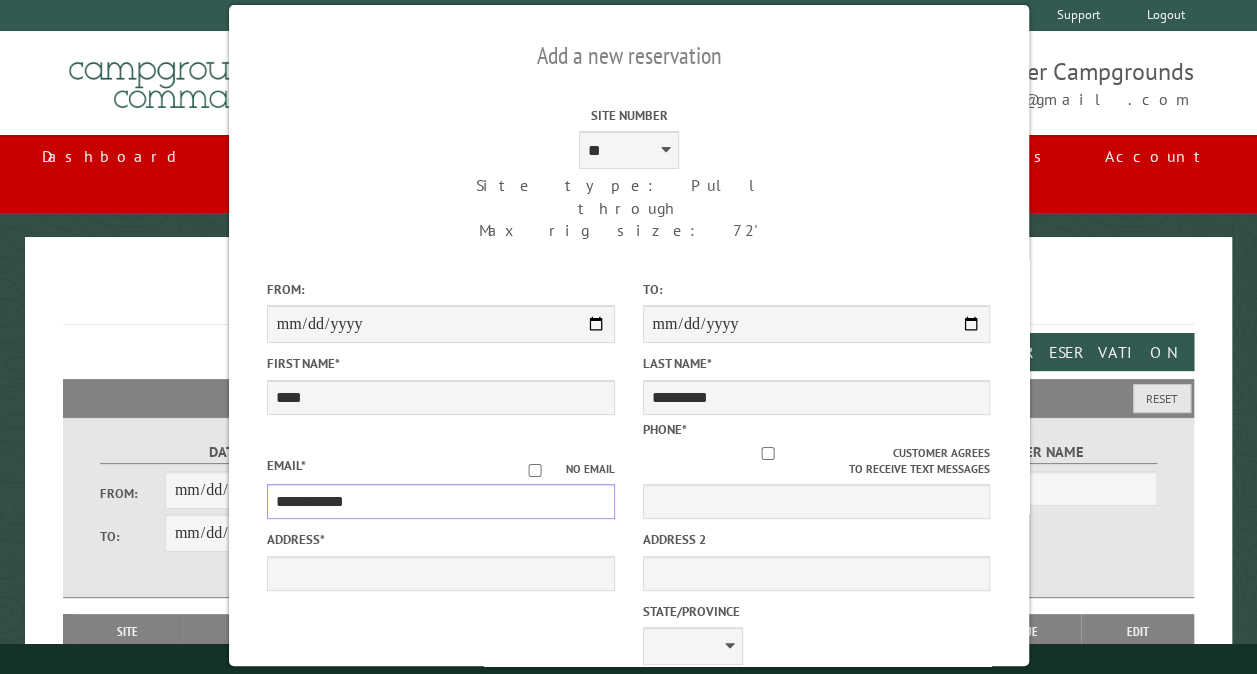 type on "**********" 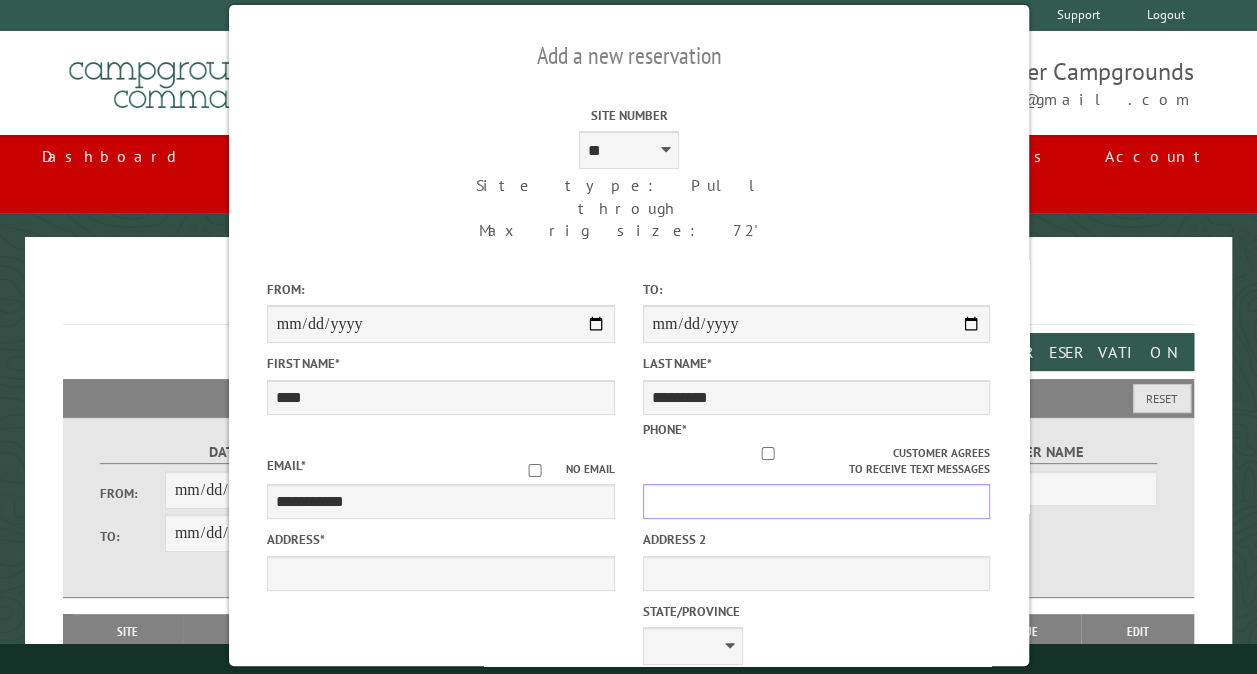 click on "Phone *" at bounding box center [816, 501] 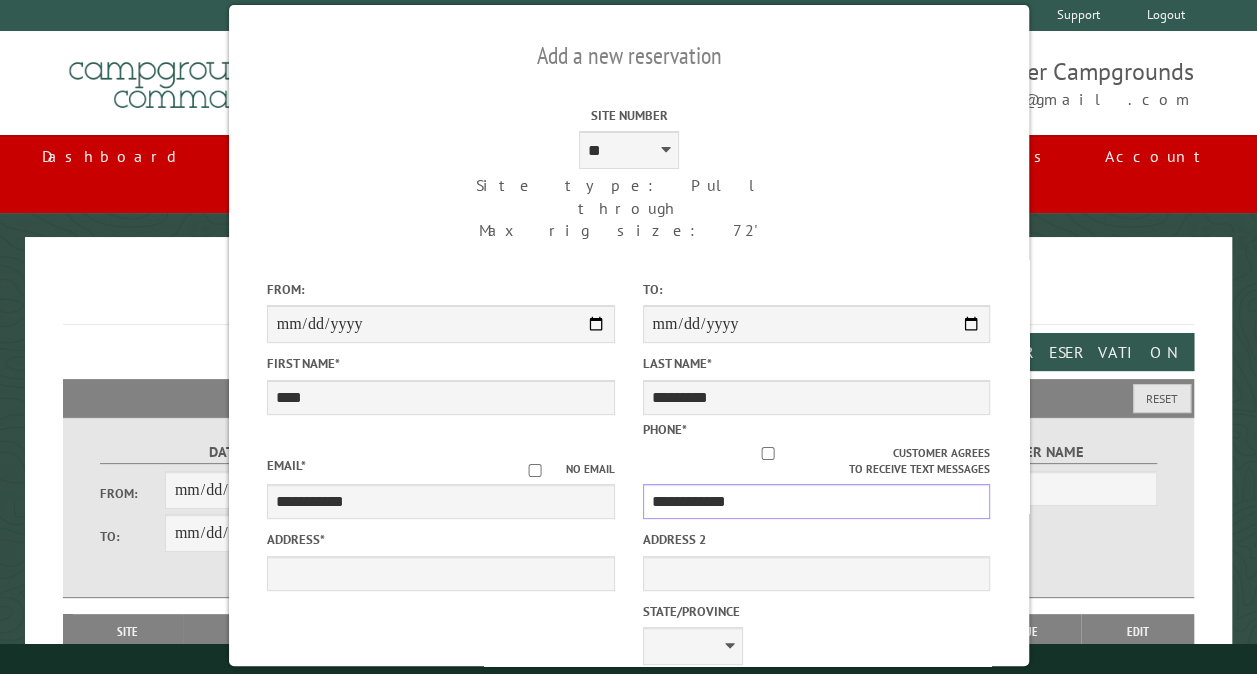 type on "**********" 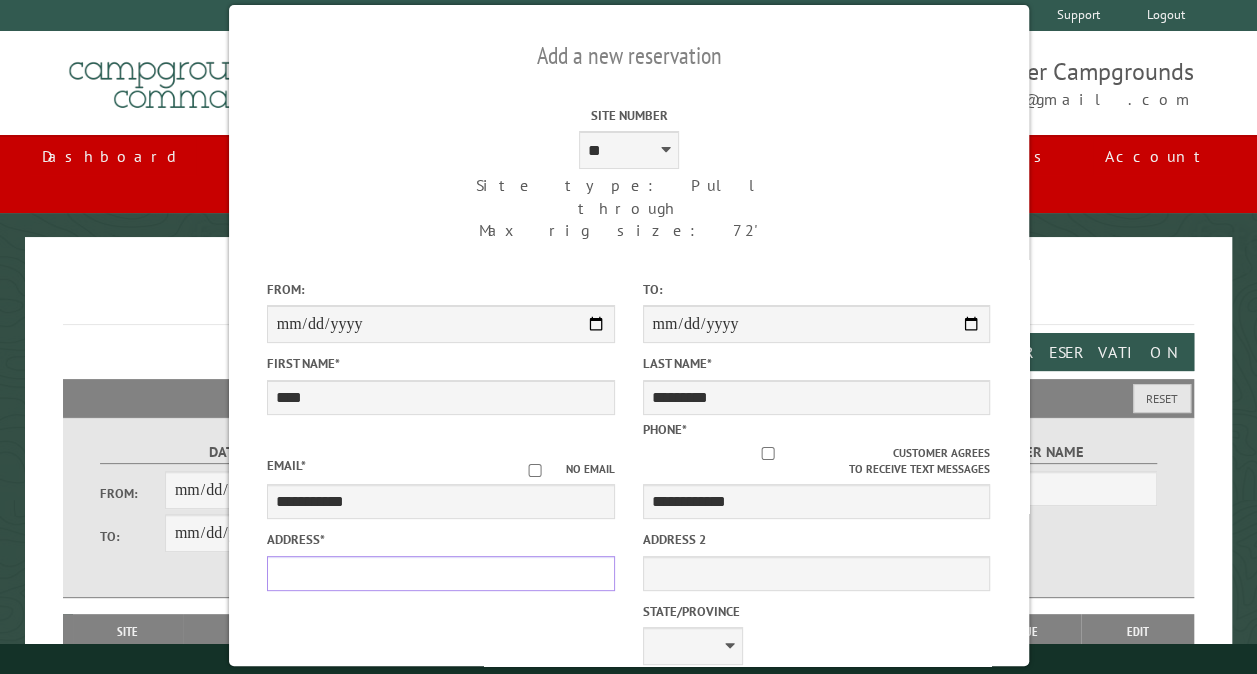 click on "Address *" at bounding box center (440, 573) 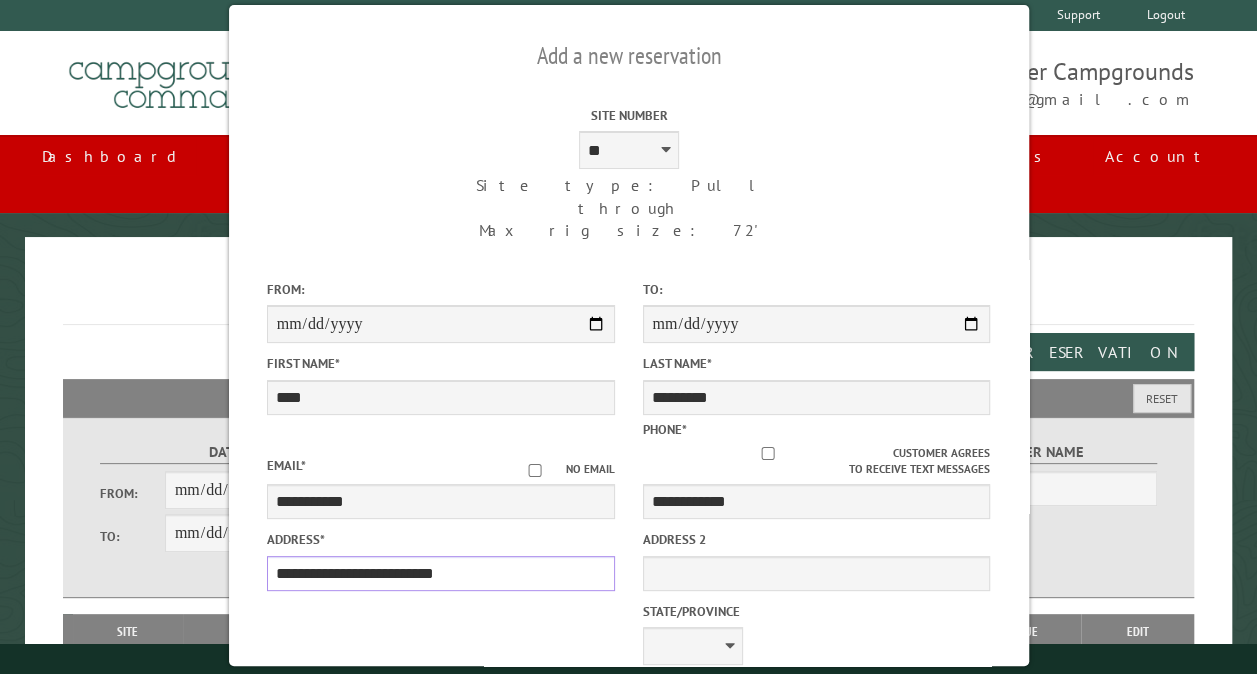 click on "**********" at bounding box center [440, 573] 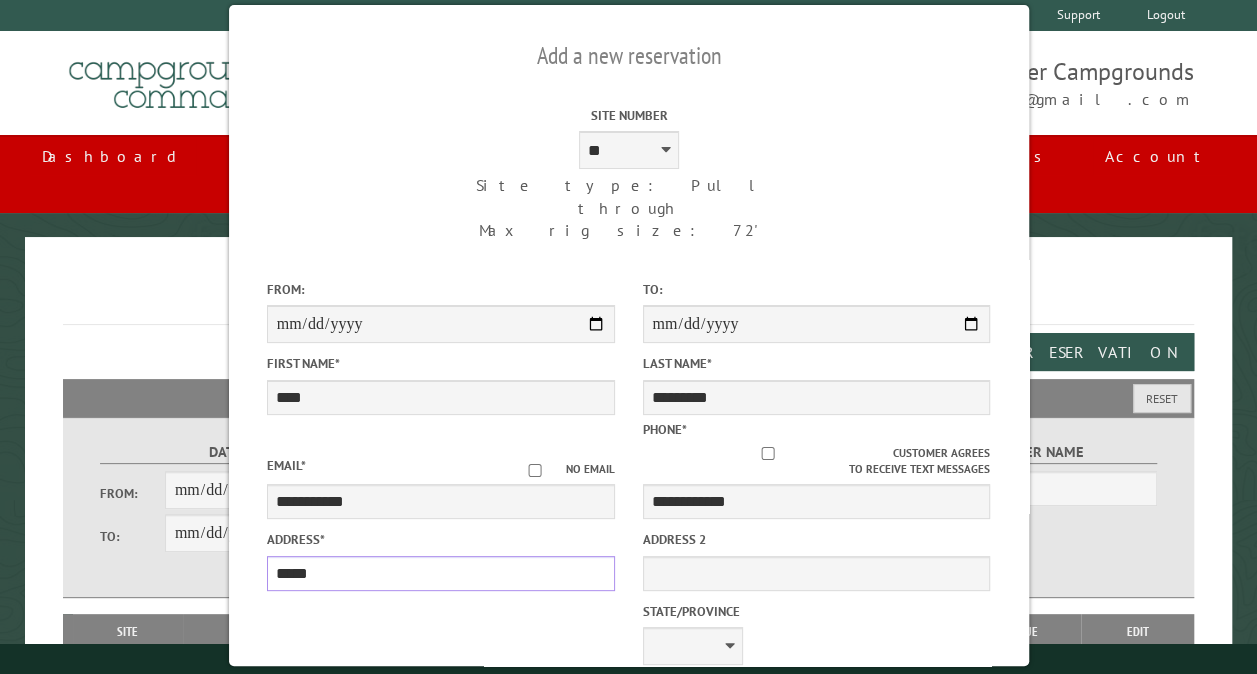type on "****" 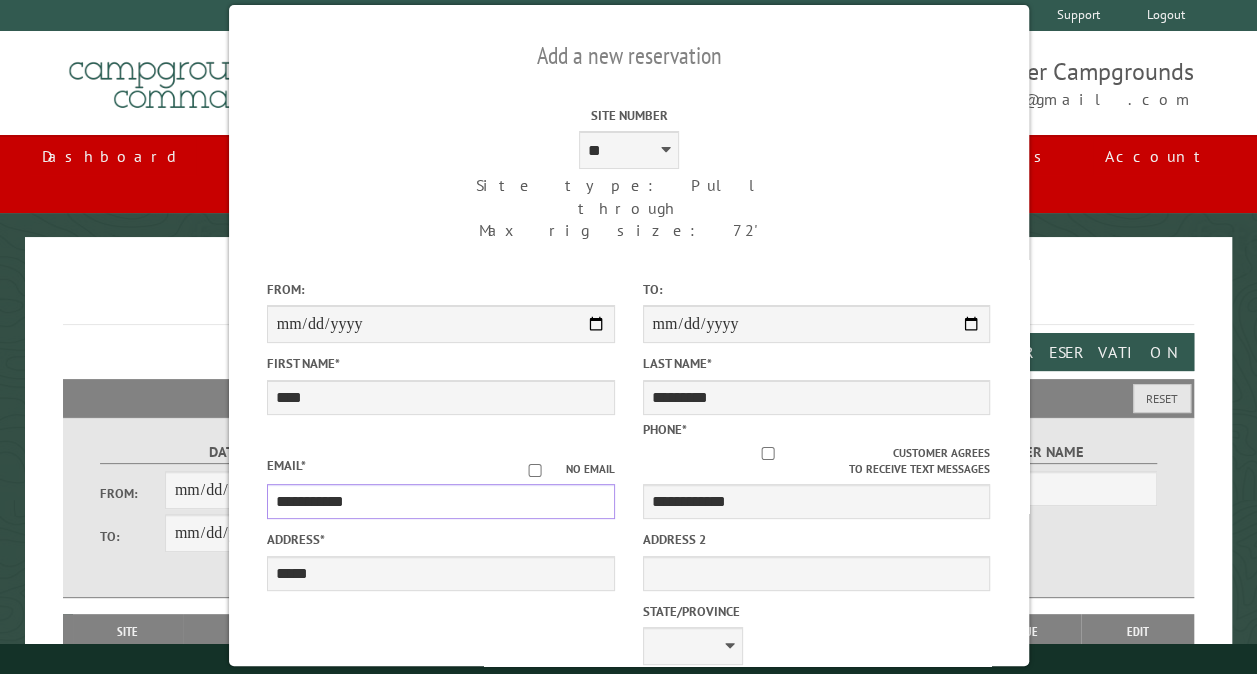 click on "**********" at bounding box center [440, 501] 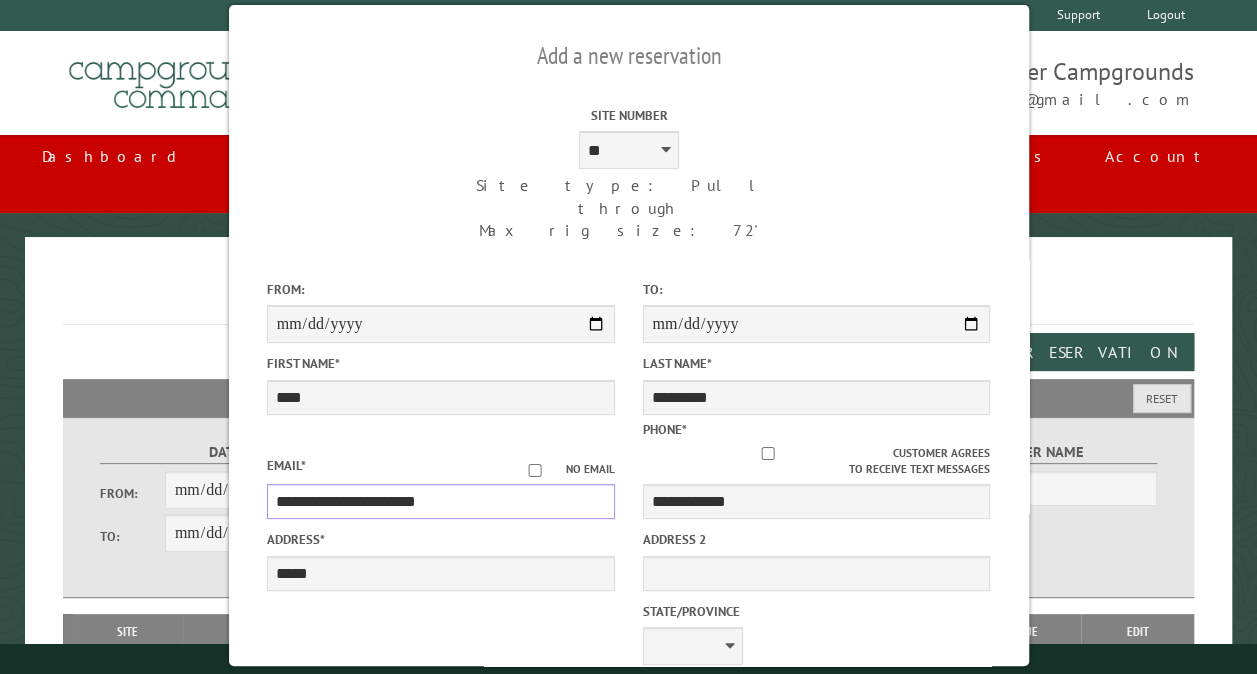 type on "**********" 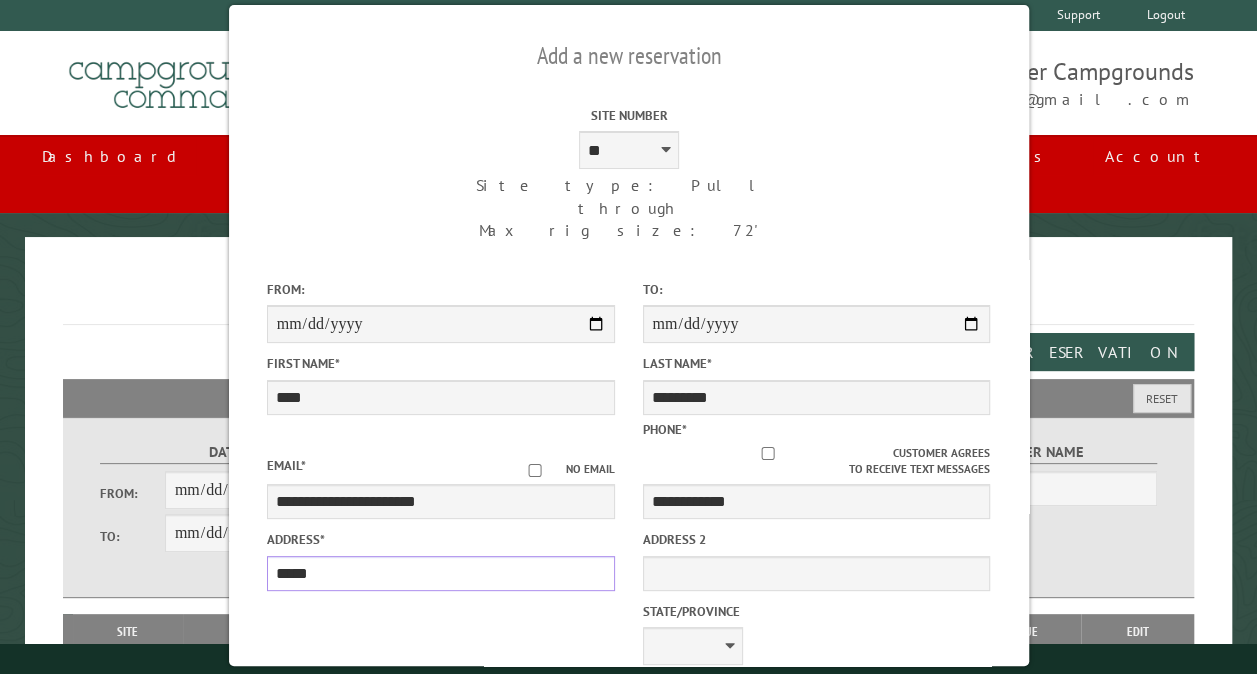 click on "****" at bounding box center (440, 573) 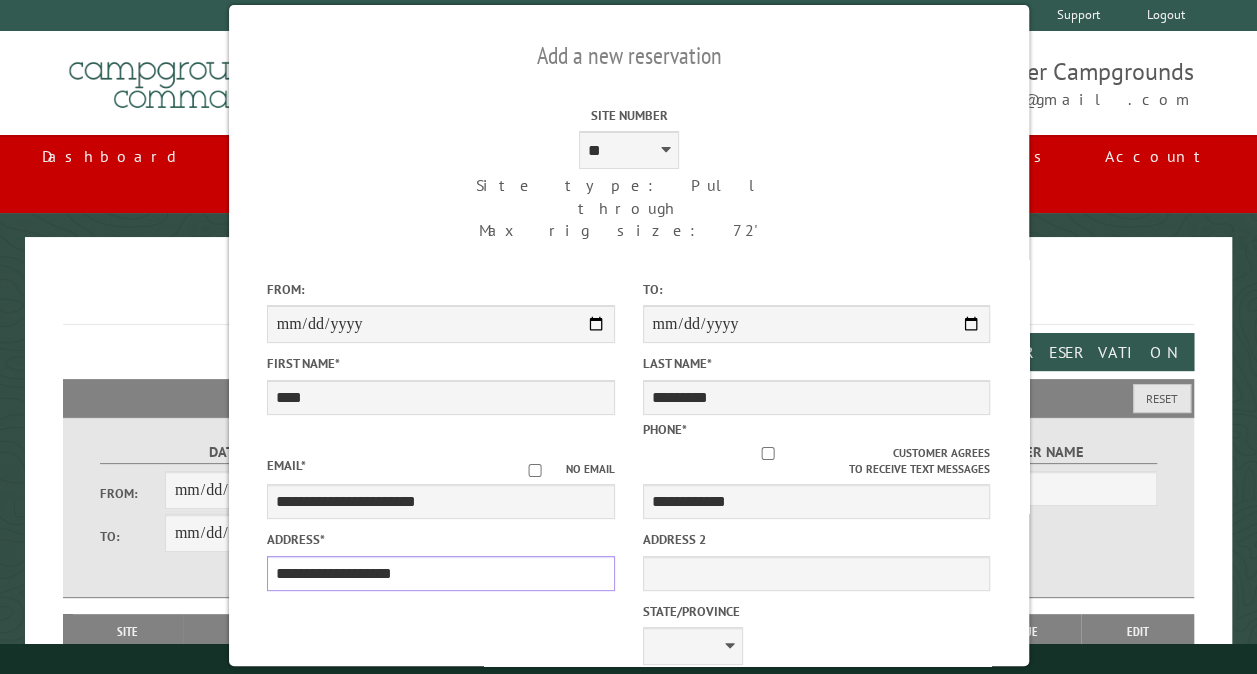 type on "**********" 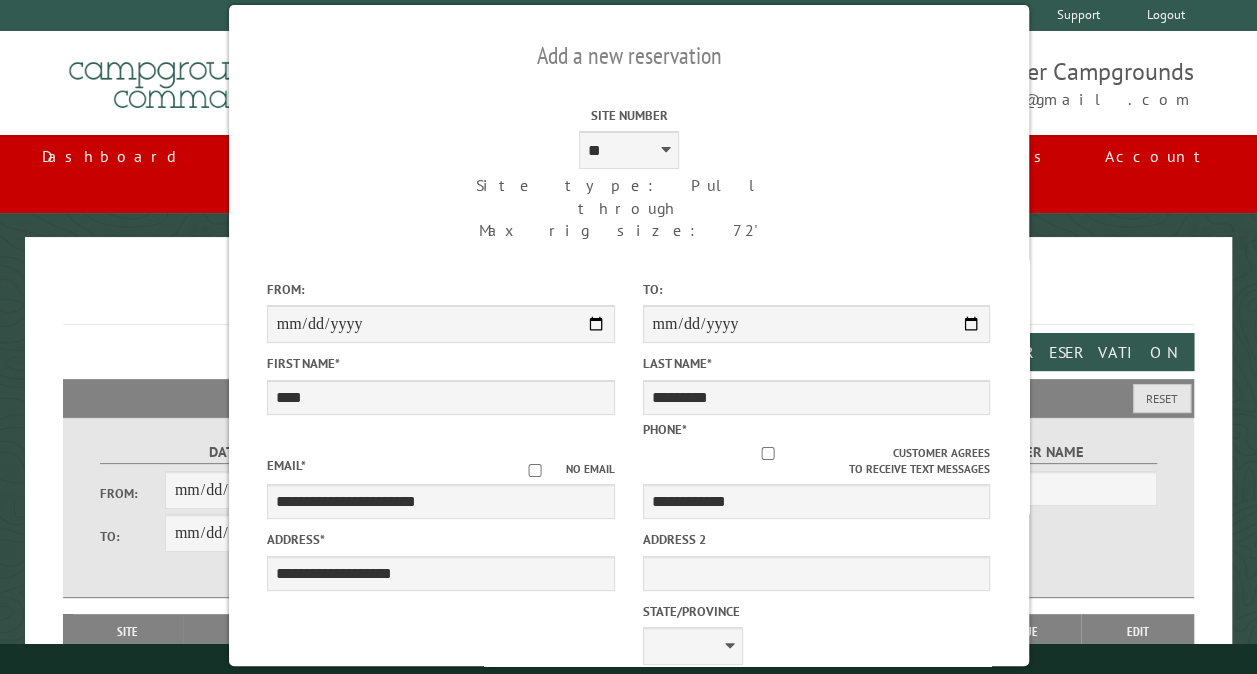 click on "Postal Code *" at bounding box center [725, 719] 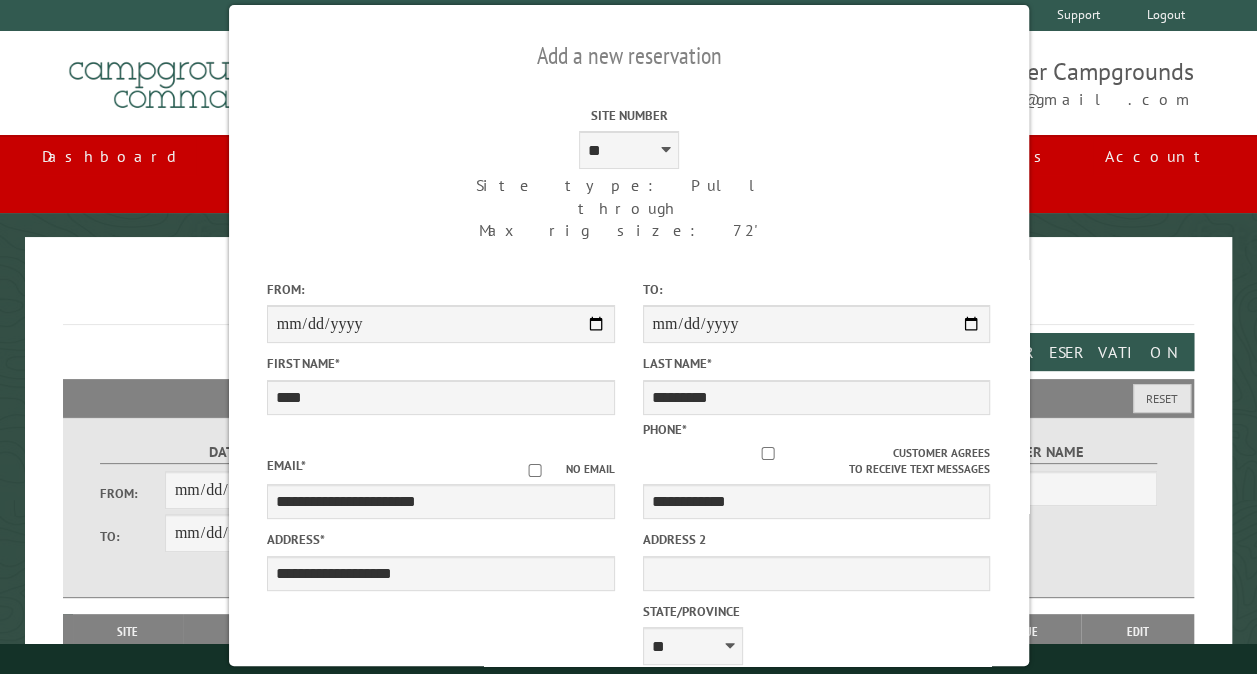 scroll, scrollTop: 555, scrollLeft: 0, axis: vertical 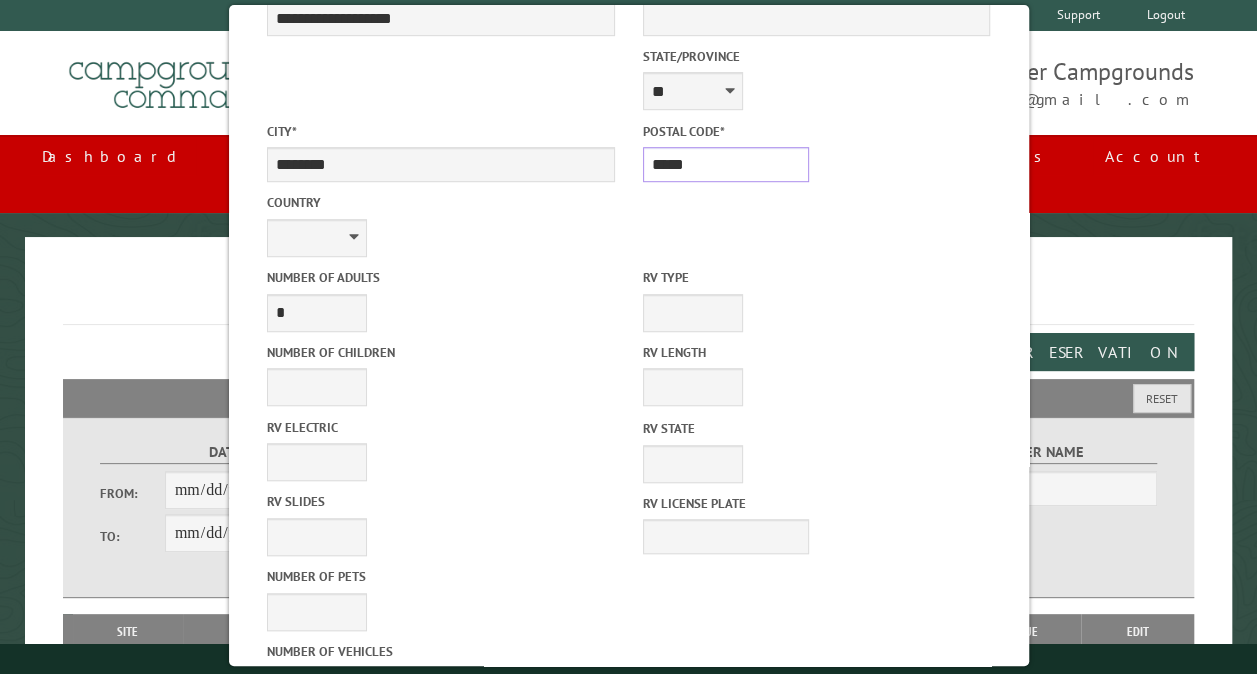 type on "*****" 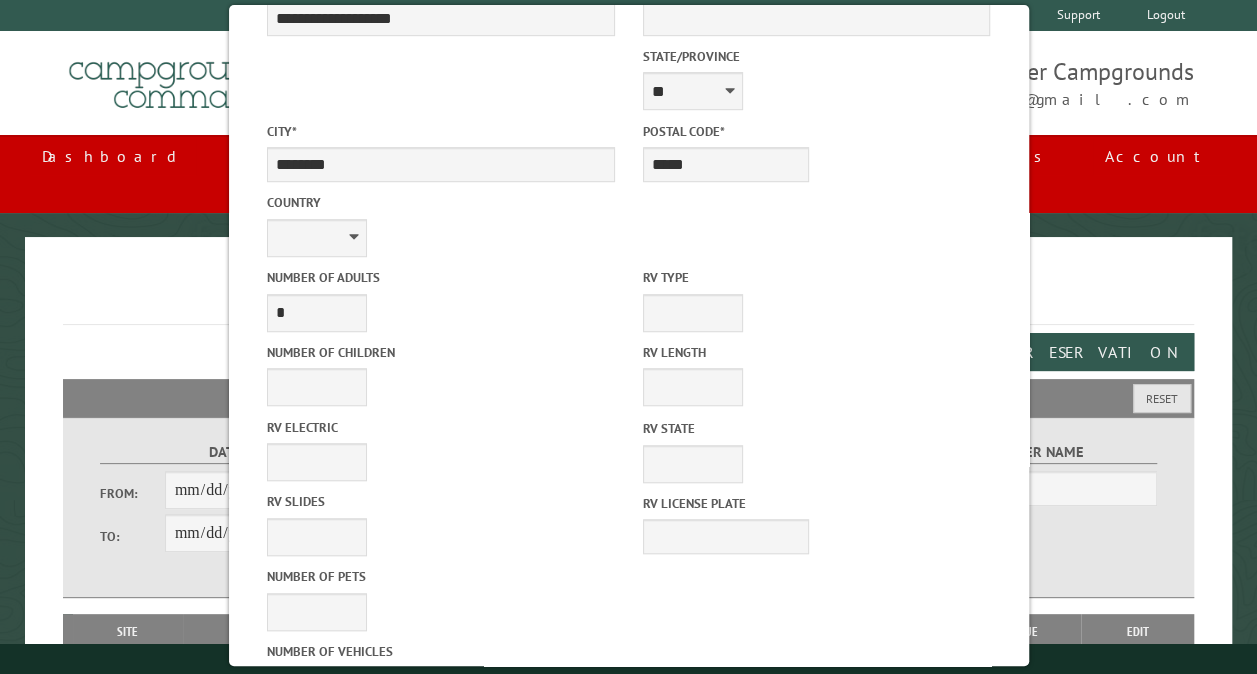click on "Reserve Now" at bounding box center [538, 1006] 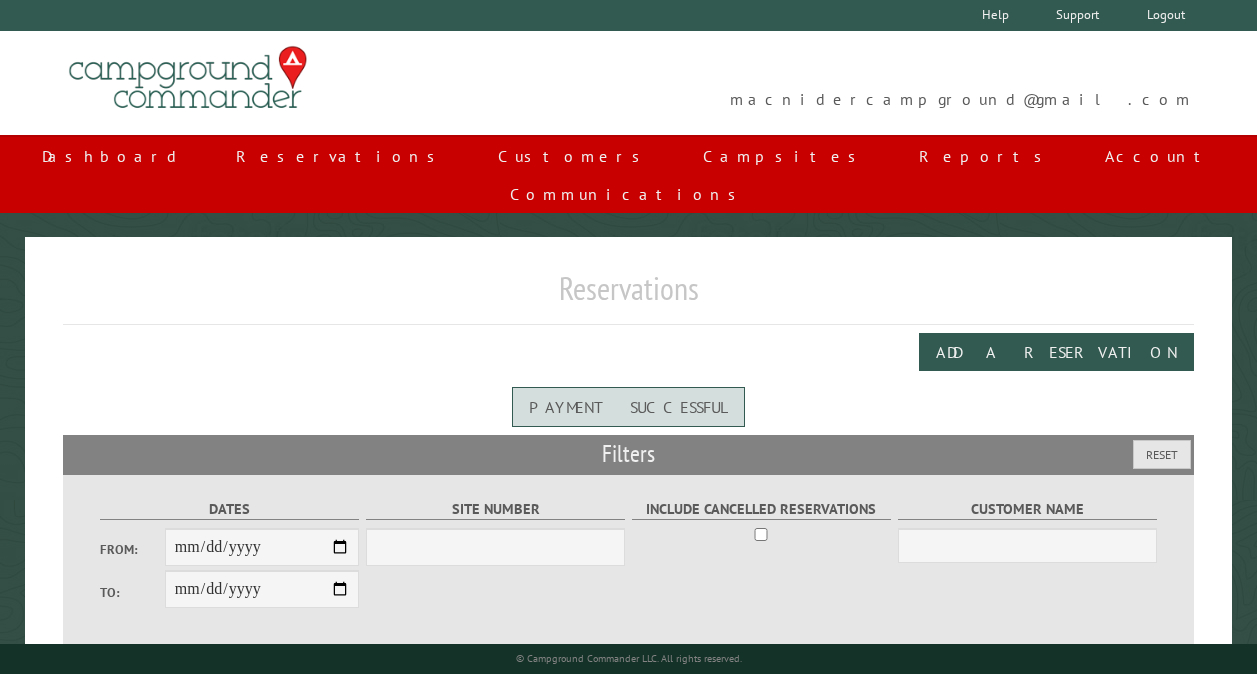 scroll, scrollTop: 0, scrollLeft: 0, axis: both 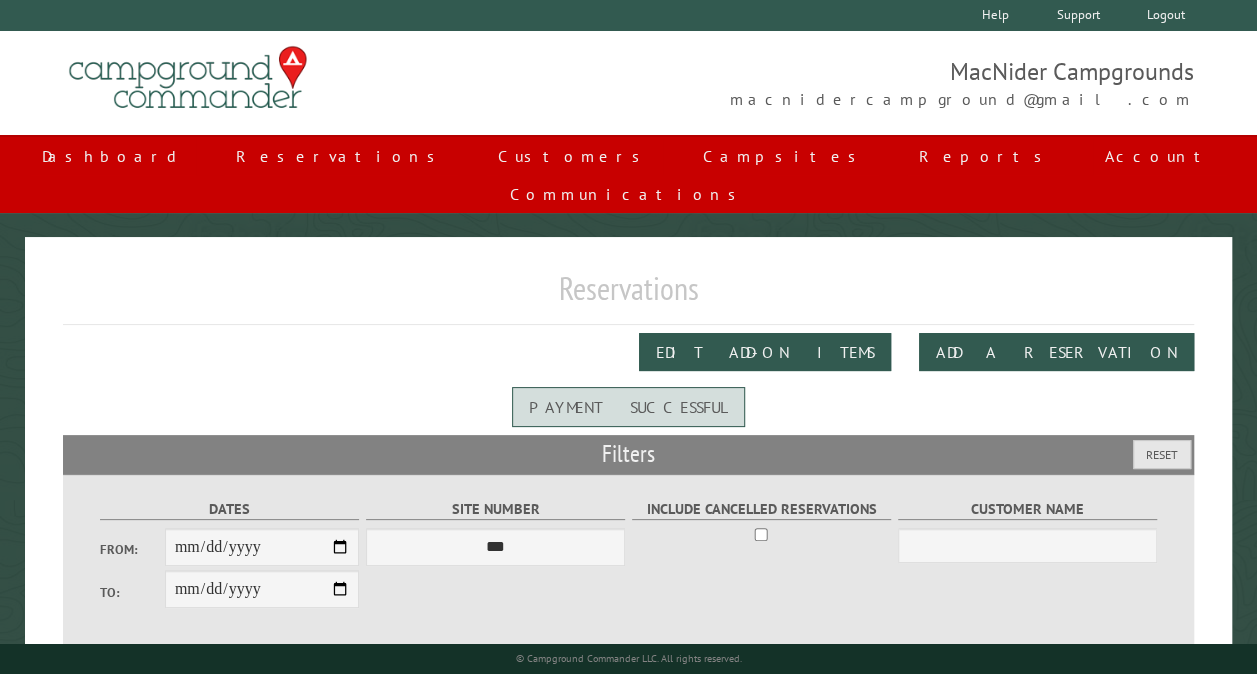 click on "Reservations" at bounding box center (628, 296) 